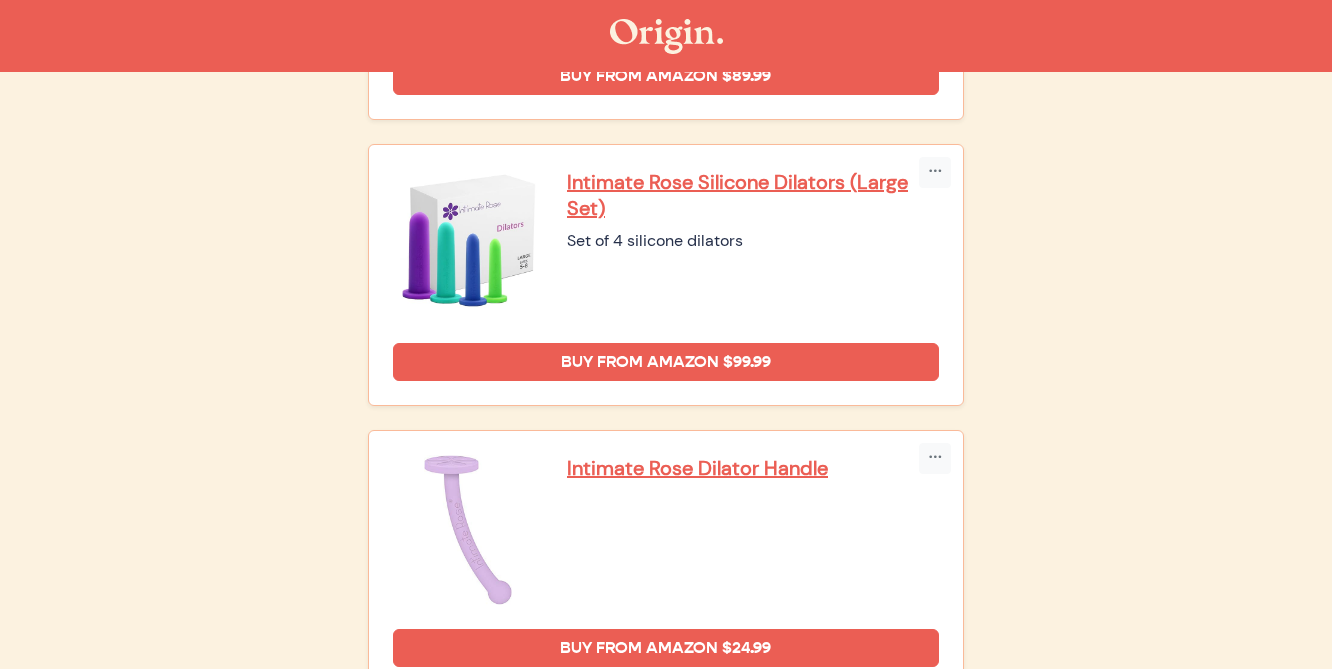 scroll, scrollTop: 1054, scrollLeft: 0, axis: vertical 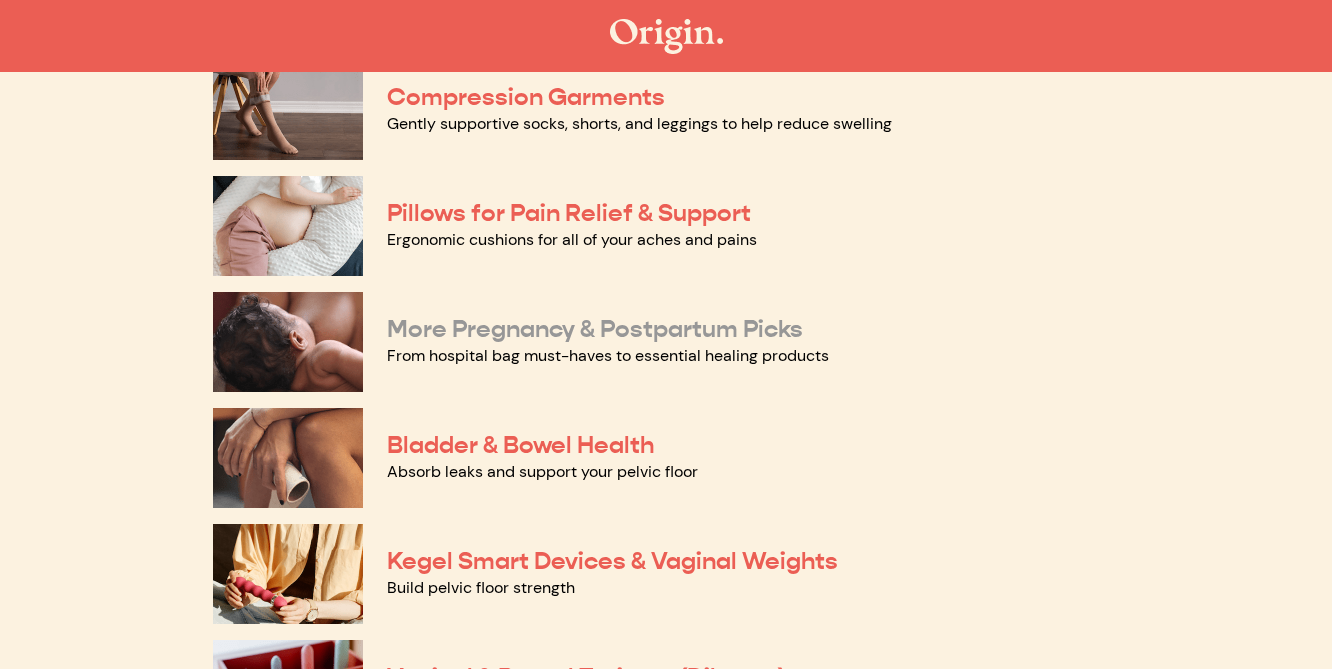 click on "More Pregnancy & Postpartum Picks" at bounding box center (595, 329) 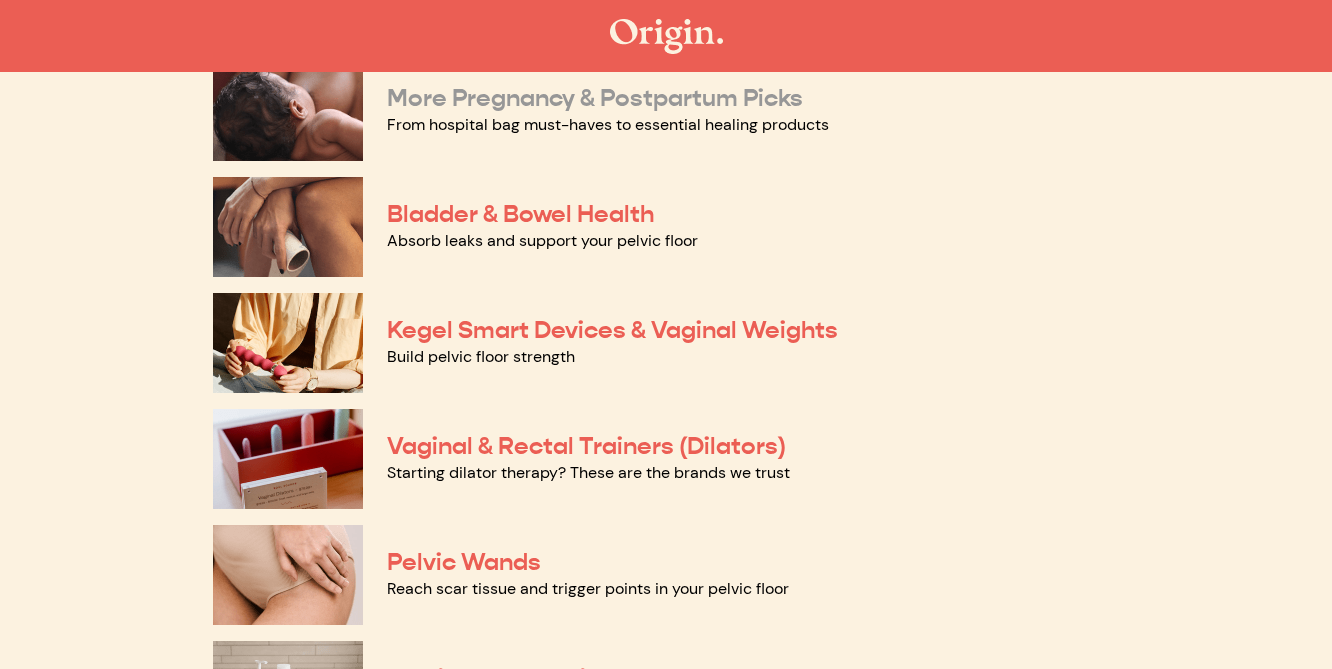 scroll, scrollTop: 572, scrollLeft: 0, axis: vertical 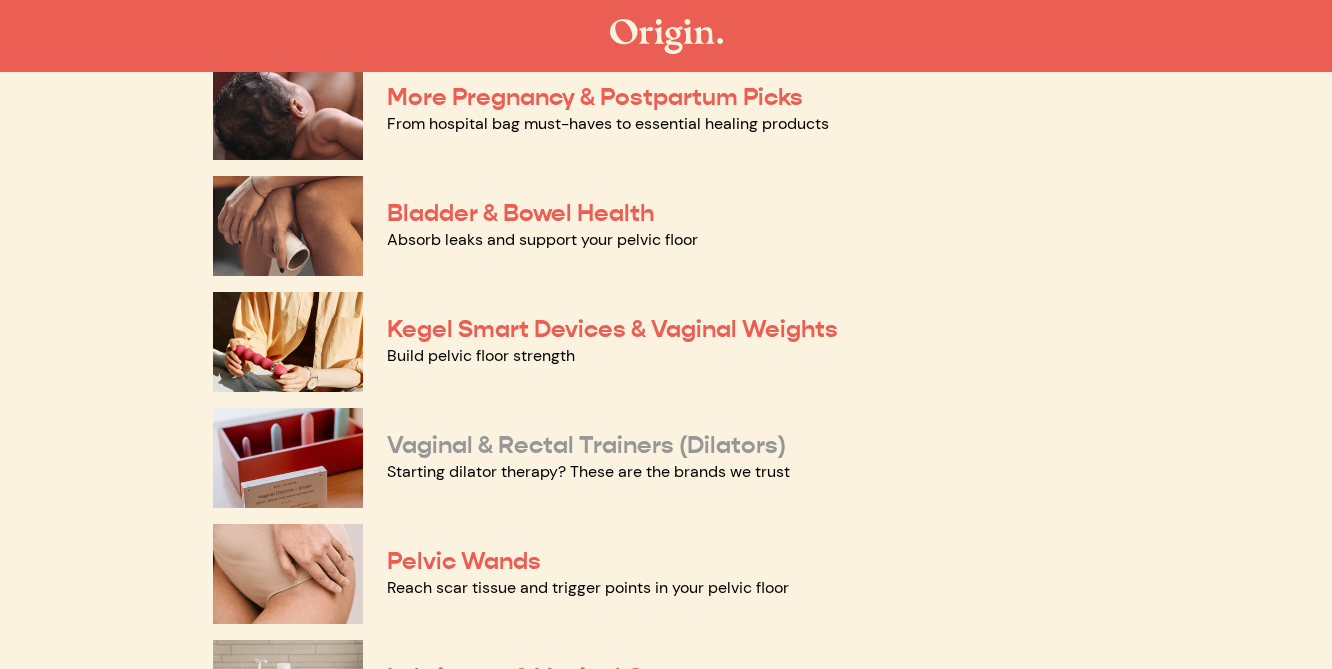 click on "Vaginal & Rectal Trainers (Dilators)" at bounding box center [586, 445] 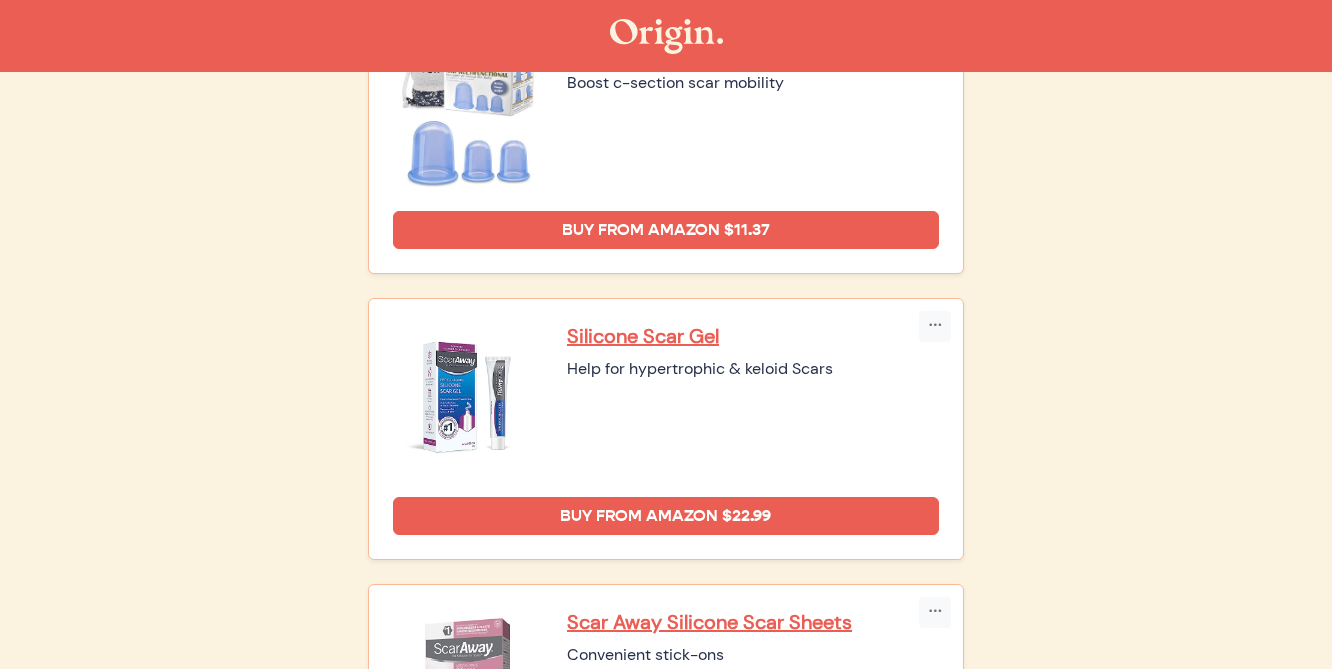 scroll, scrollTop: 3019, scrollLeft: 0, axis: vertical 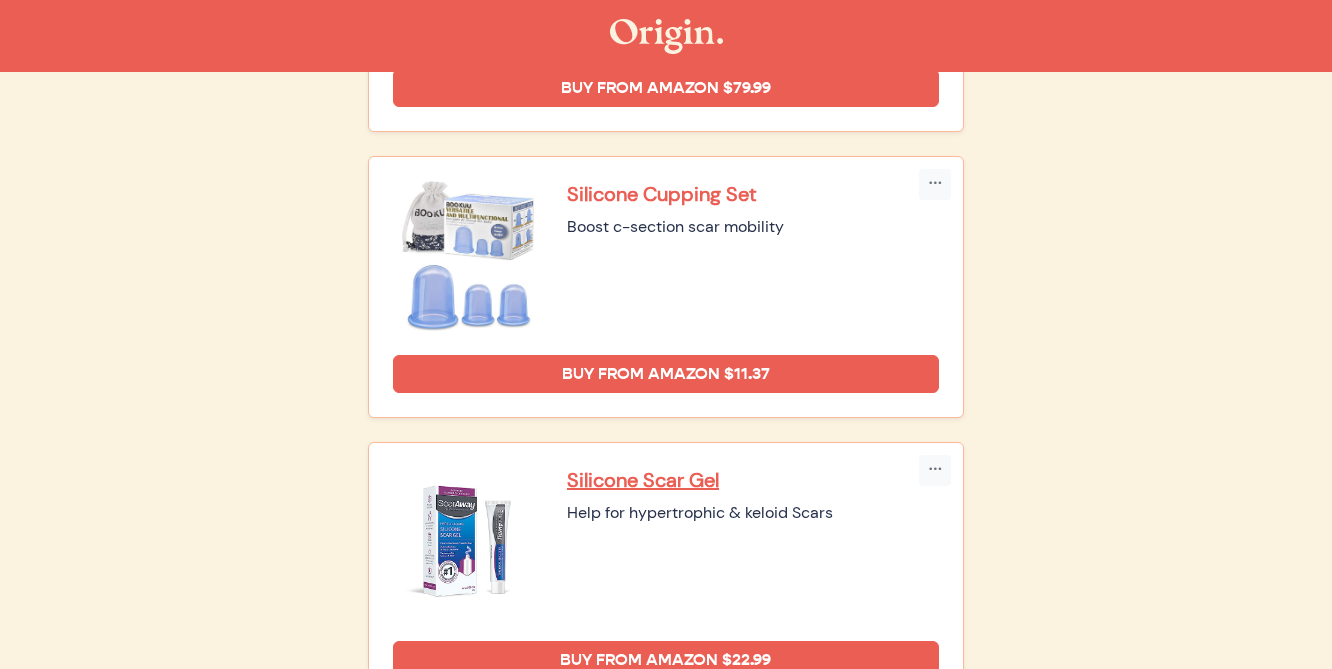 click on "Silicone Cupping Set" at bounding box center (753, 194) 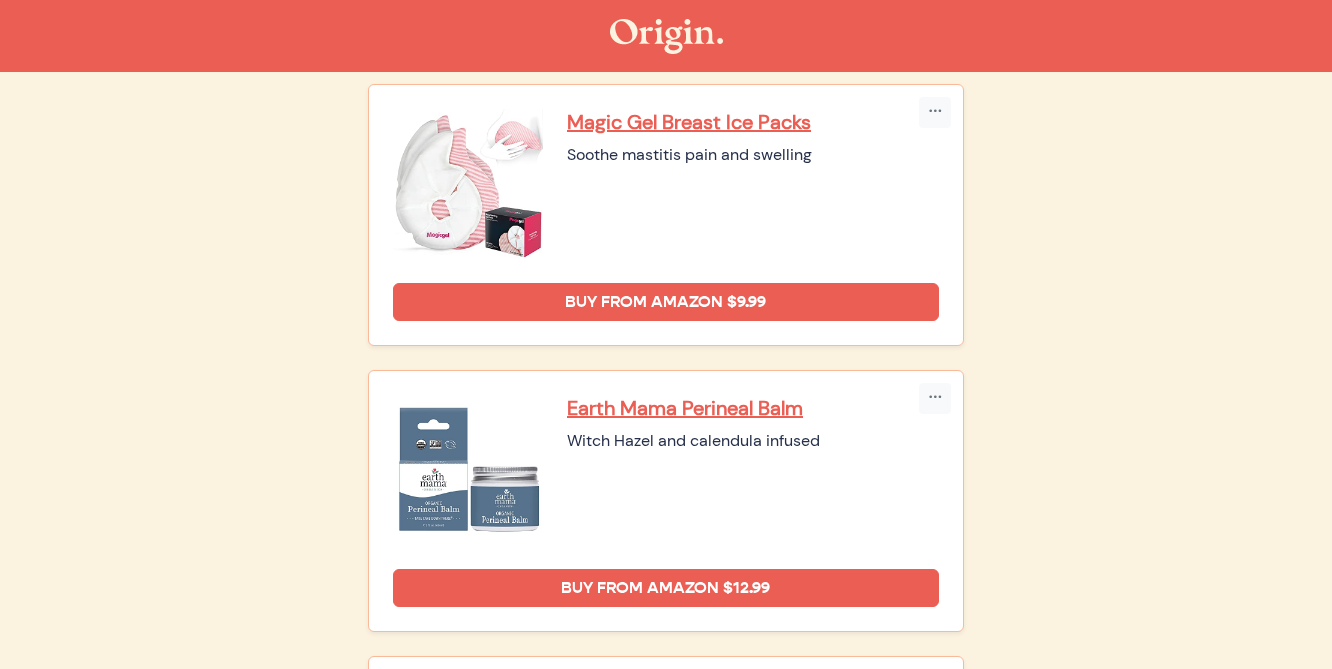 scroll, scrollTop: 0, scrollLeft: 0, axis: both 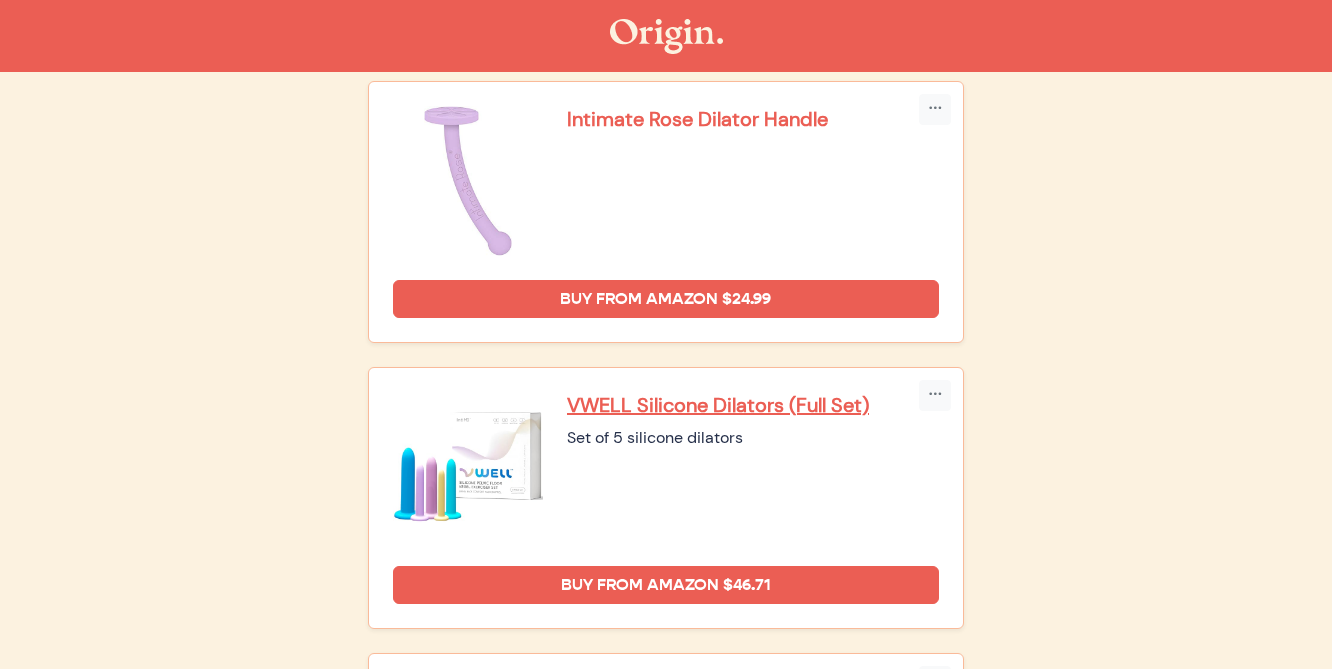 click on "Intimate Rose Dilator Handle" at bounding box center (753, 119) 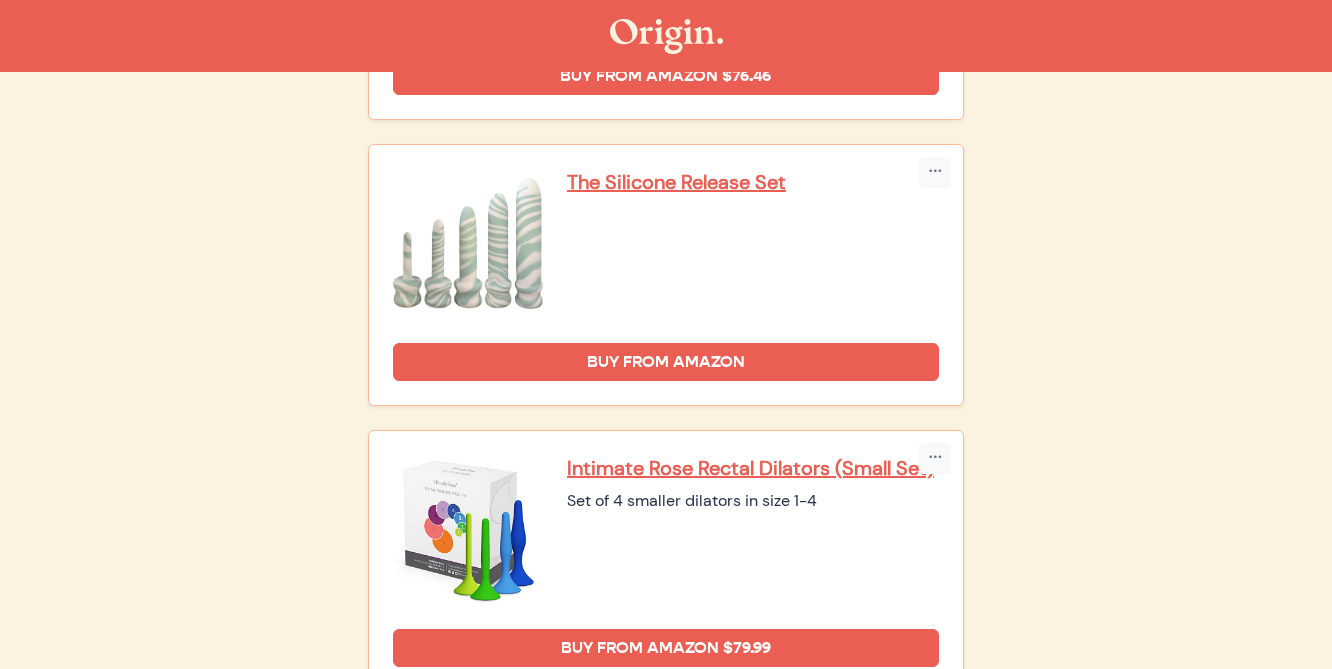 scroll, scrollTop: 2262, scrollLeft: 0, axis: vertical 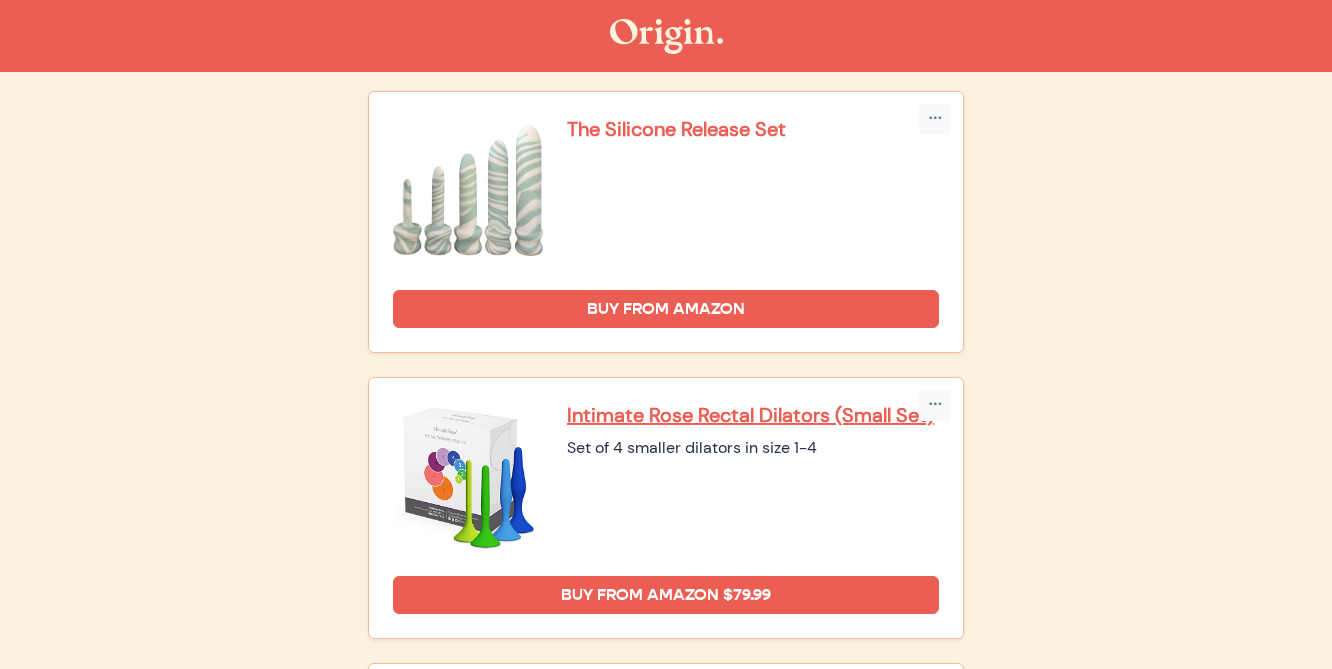 click on "The Silicone Release Set" at bounding box center [753, 129] 